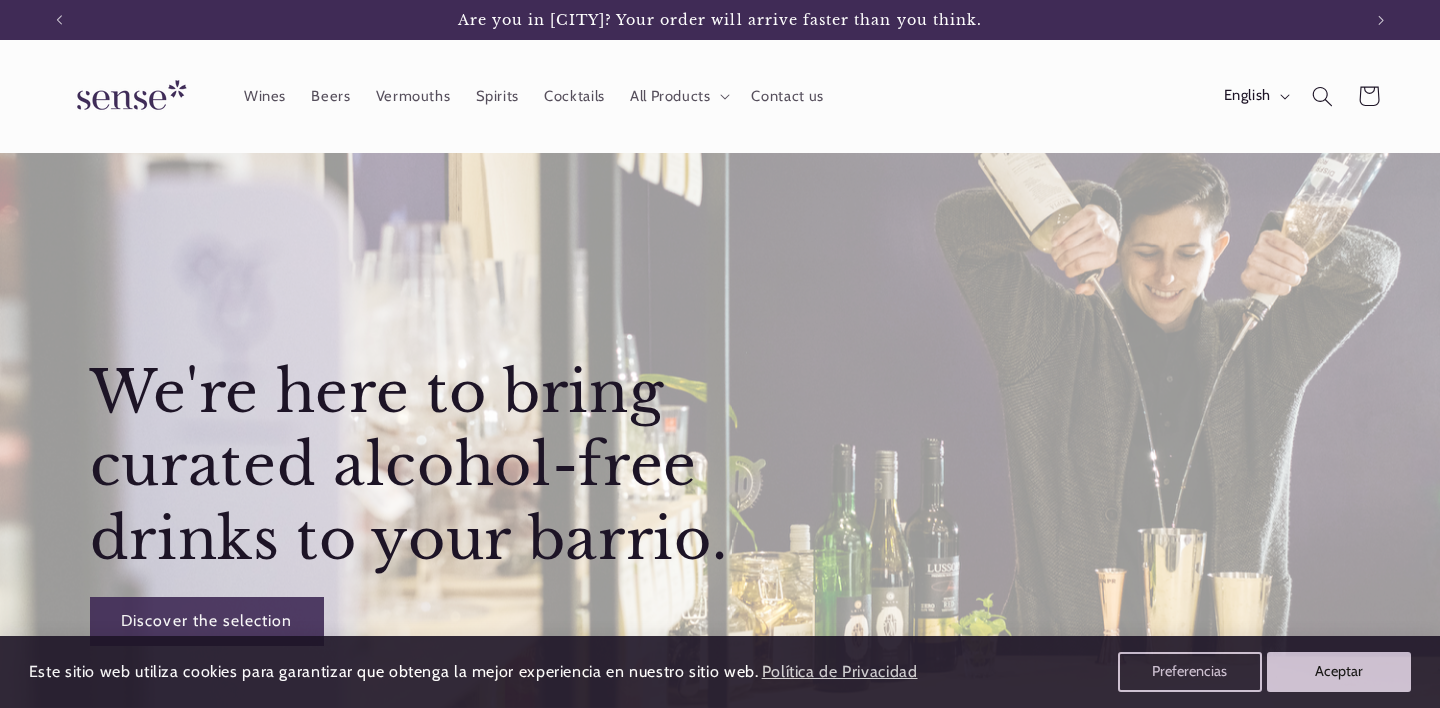 scroll, scrollTop: 0, scrollLeft: 0, axis: both 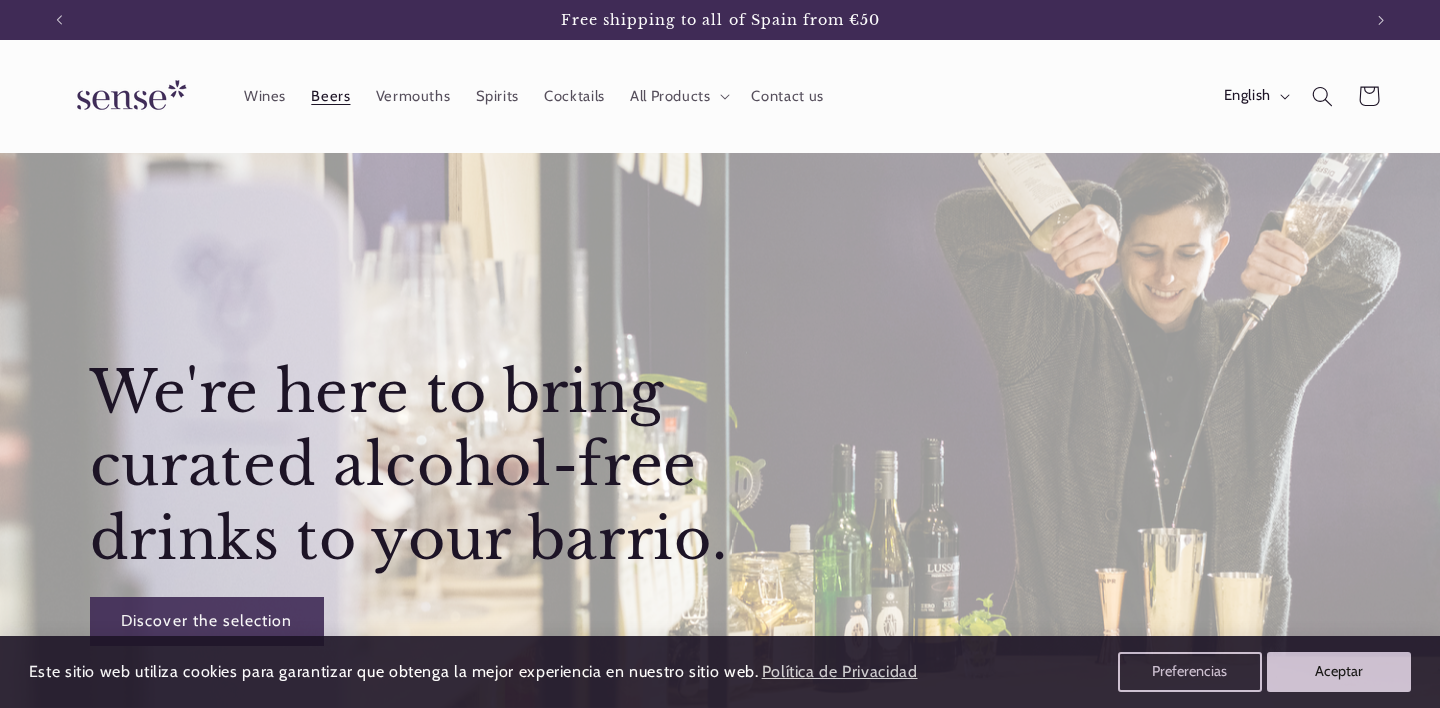 click on "Beers" at bounding box center [330, 96] 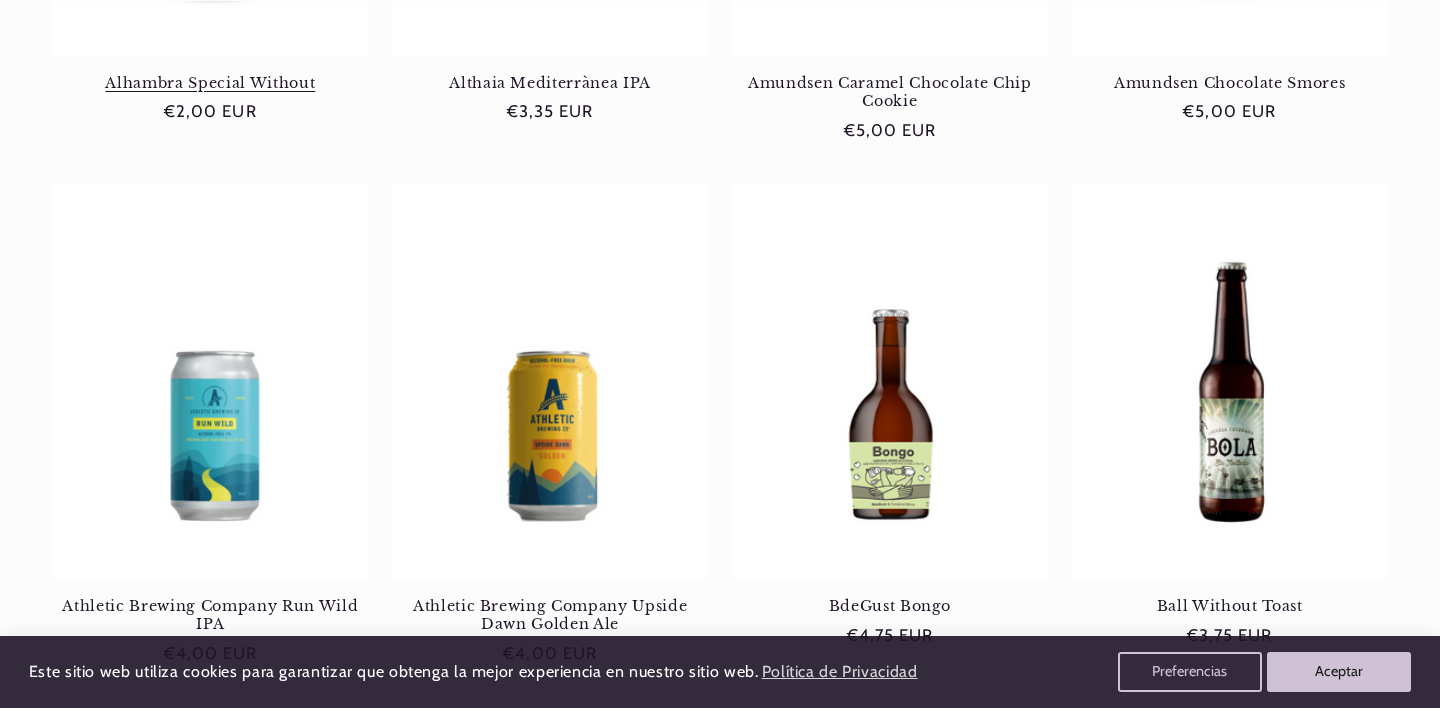 scroll, scrollTop: 1370, scrollLeft: 0, axis: vertical 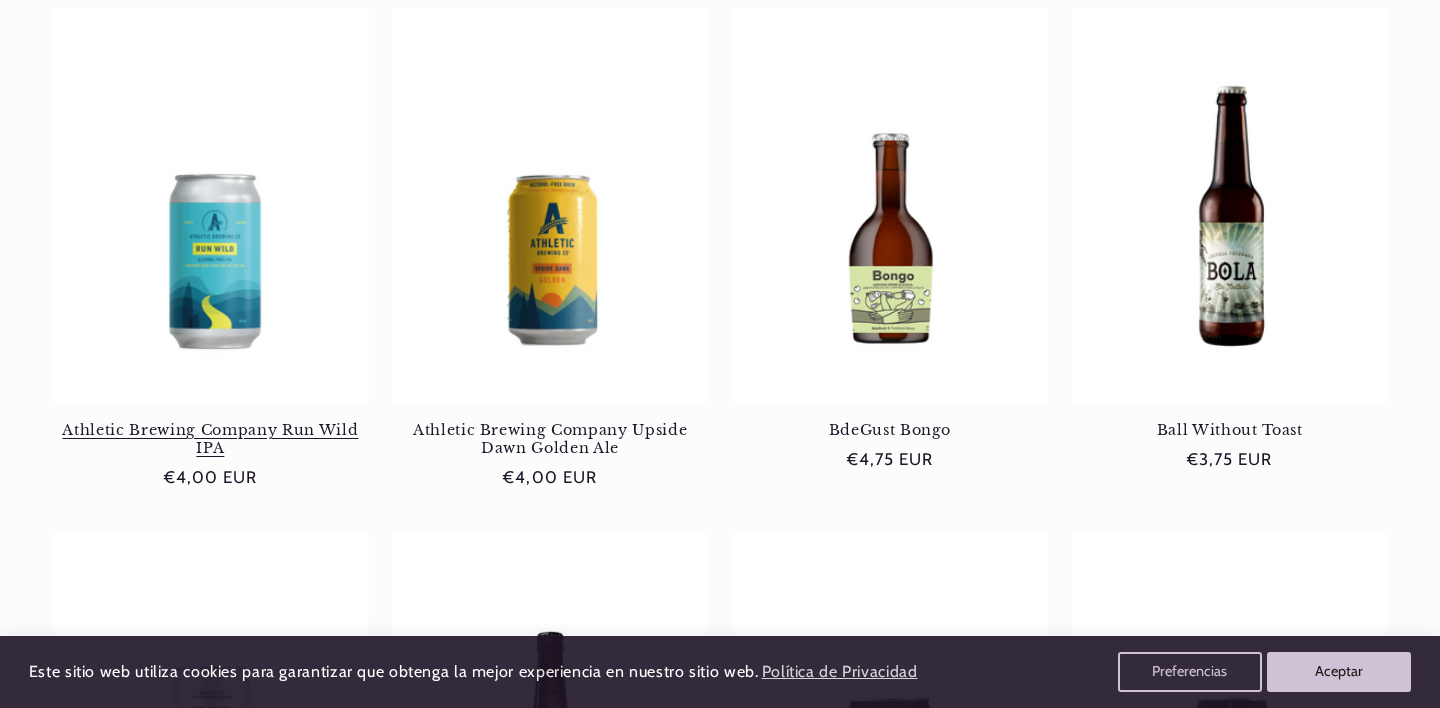 click on "Athletic Brewing Company Run Wild IPA" at bounding box center [211, 439] 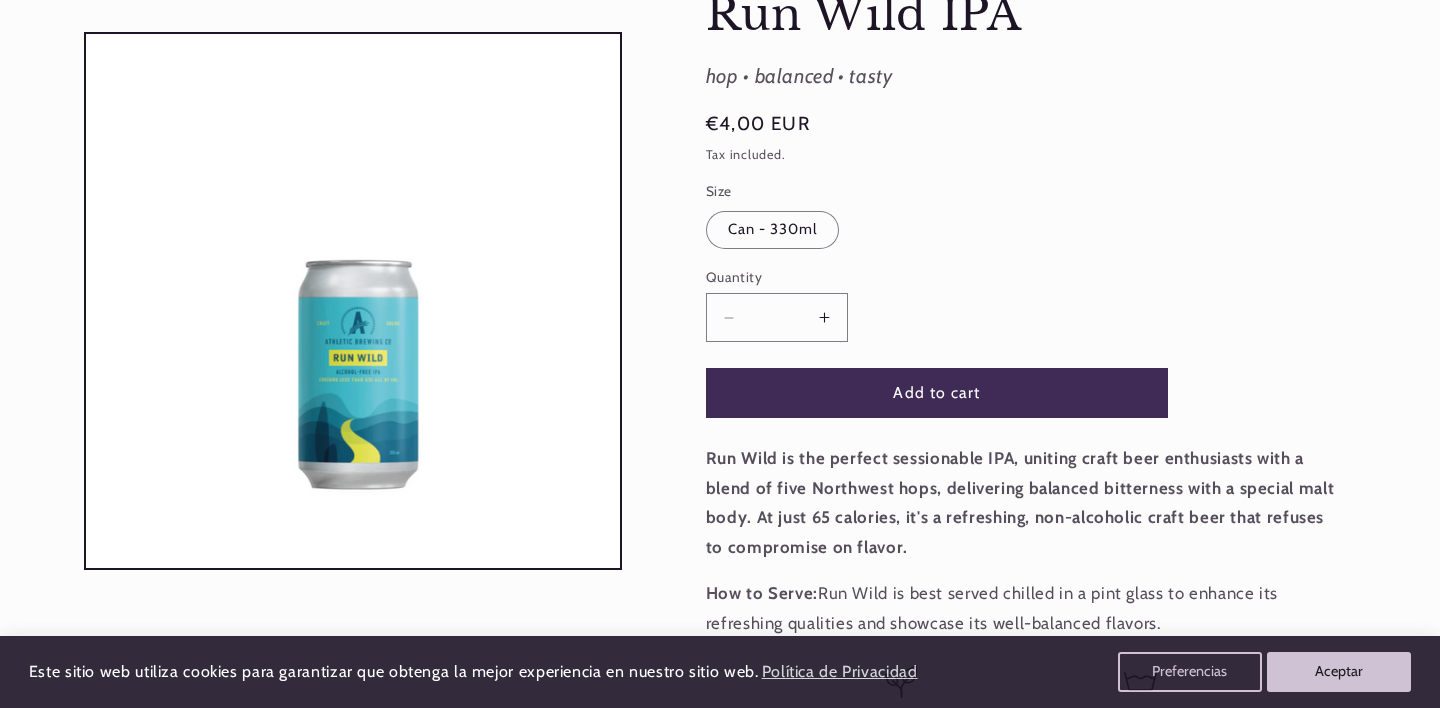 scroll, scrollTop: 299, scrollLeft: 0, axis: vertical 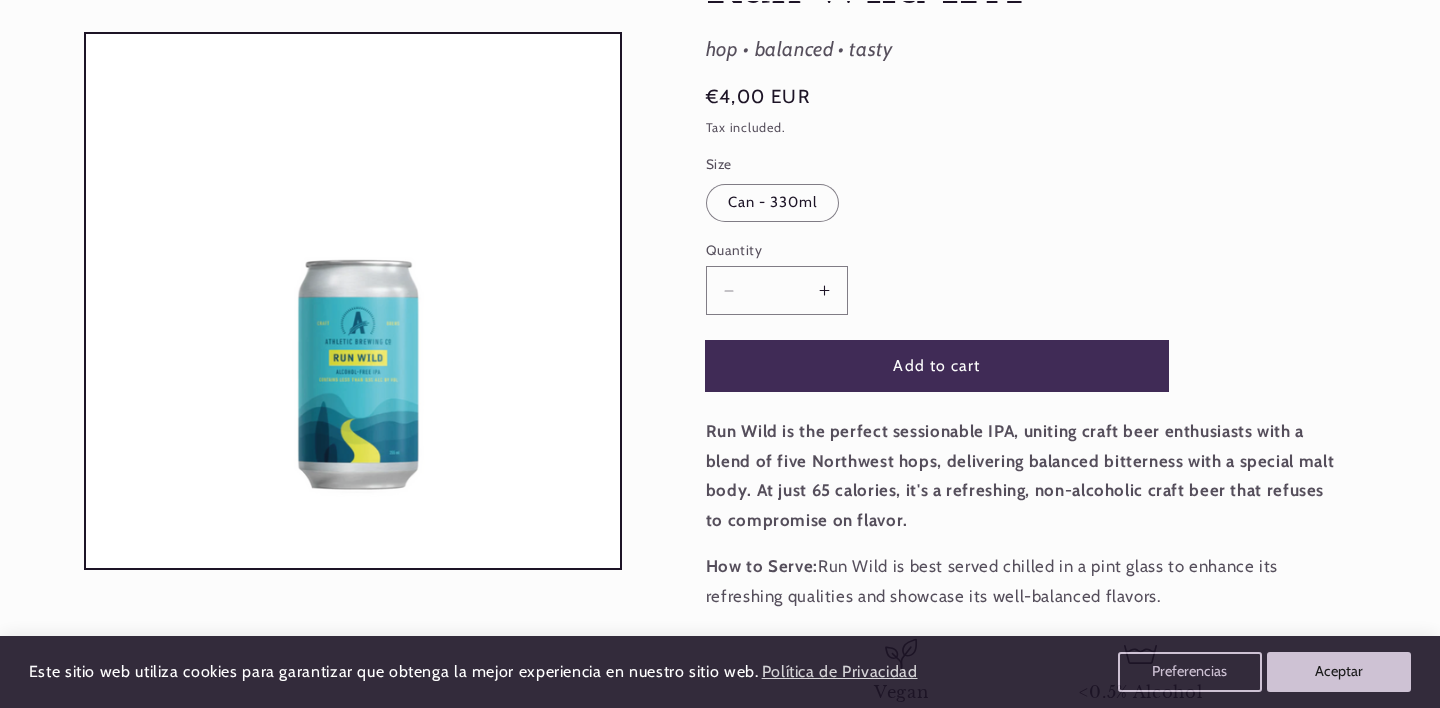 click on "Add to cart" at bounding box center [937, 365] 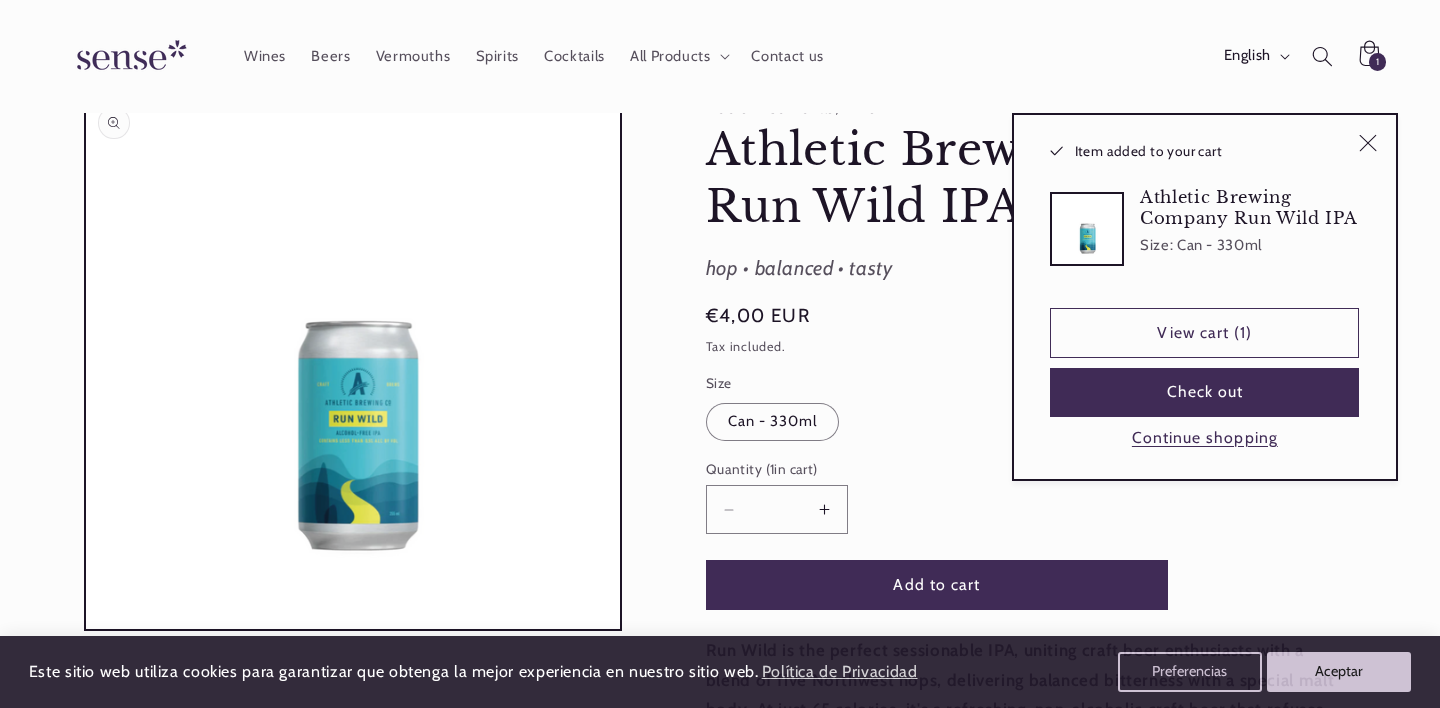 scroll, scrollTop: 63, scrollLeft: 0, axis: vertical 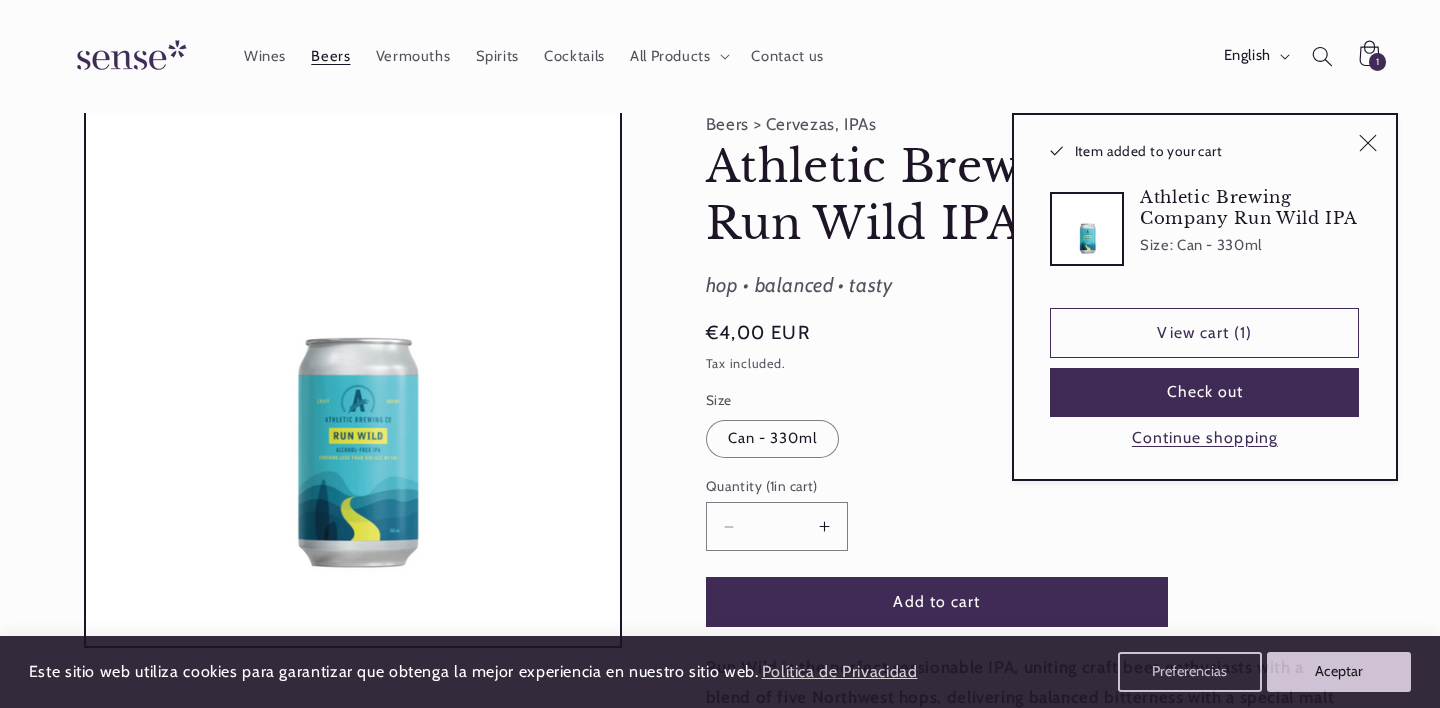 click on "Beers" at bounding box center [330, 56] 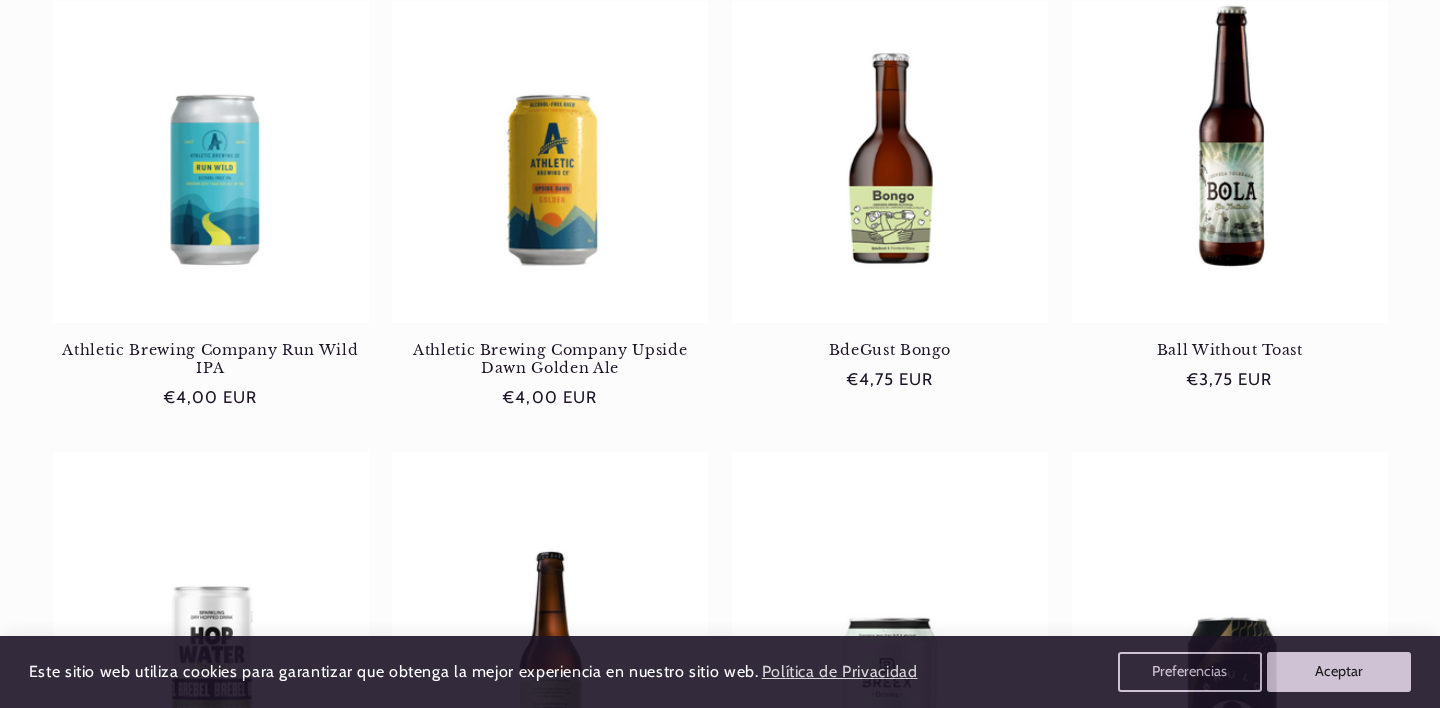 scroll, scrollTop: 1457, scrollLeft: 0, axis: vertical 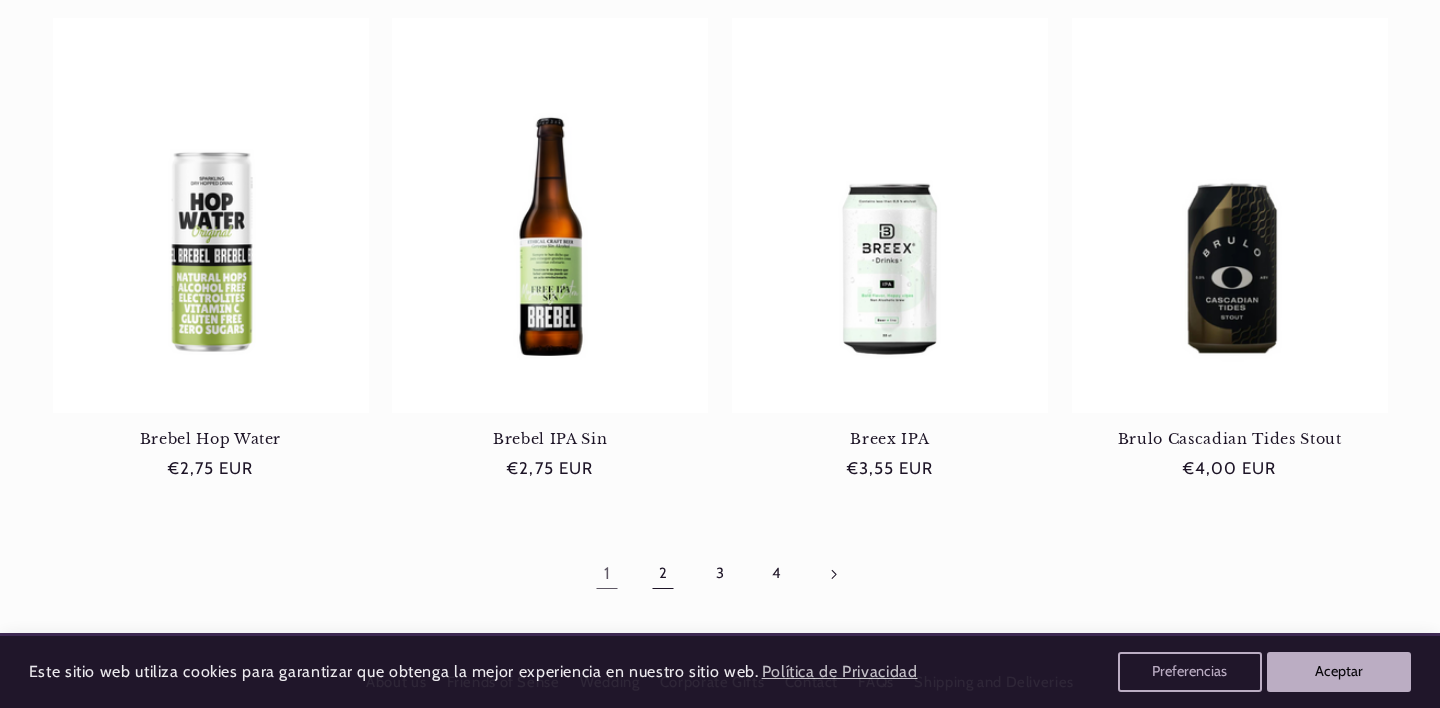 click on "2" at bounding box center [663, 574] 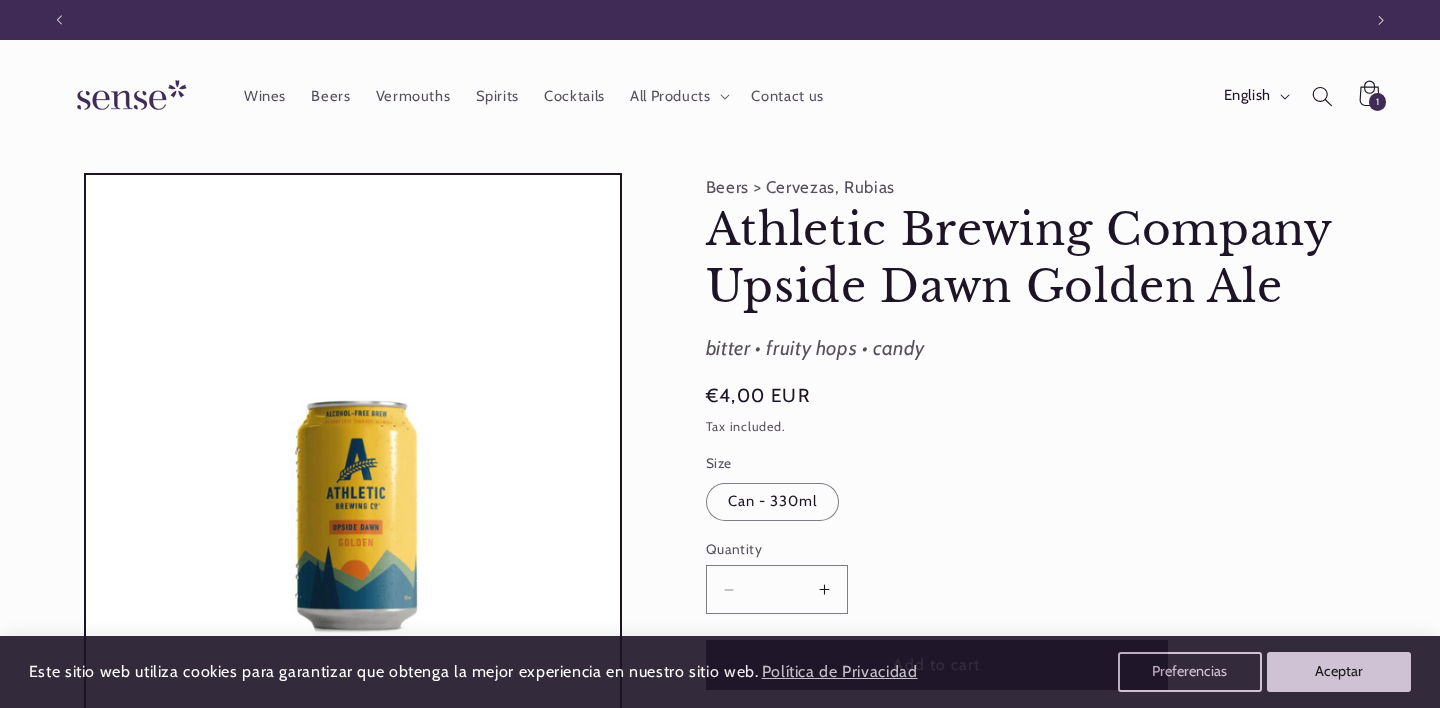 scroll, scrollTop: 0, scrollLeft: 0, axis: both 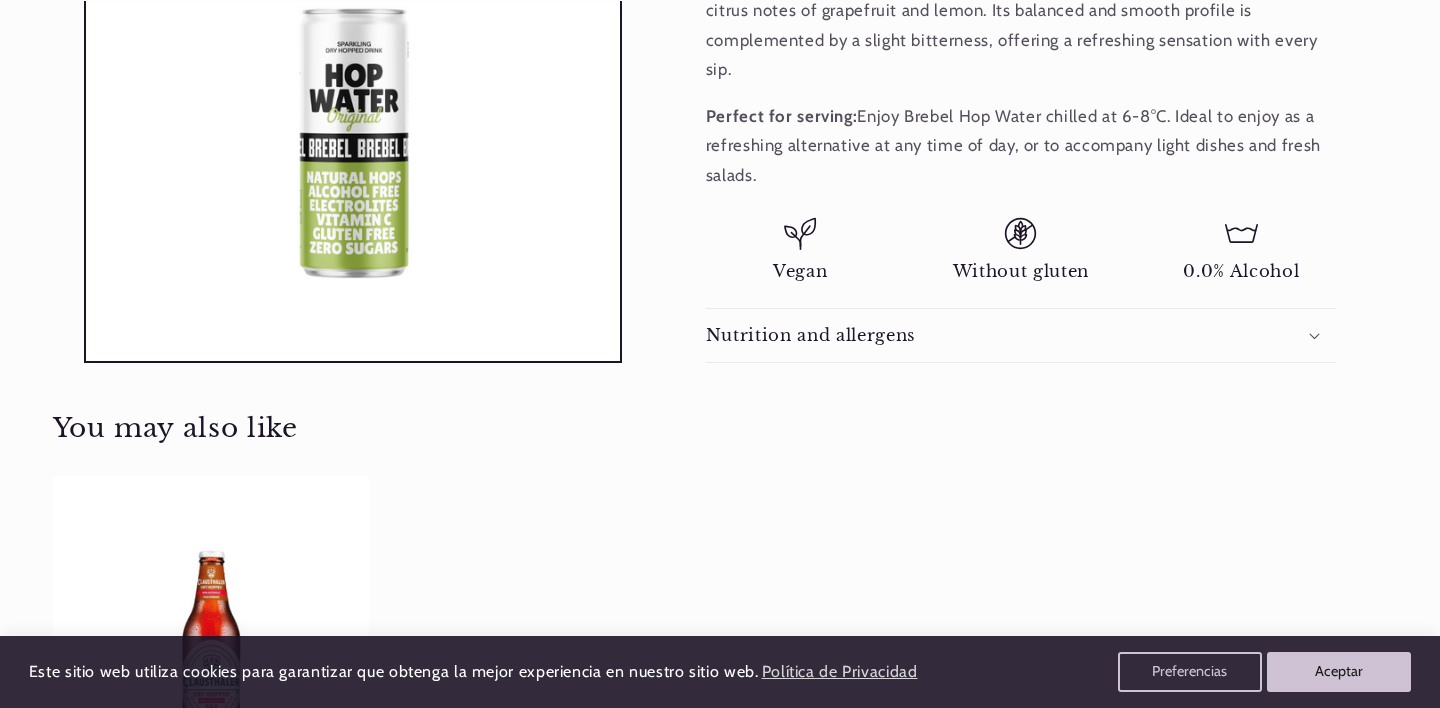 click on "Nutrition and allergens" at bounding box center (1021, 335) 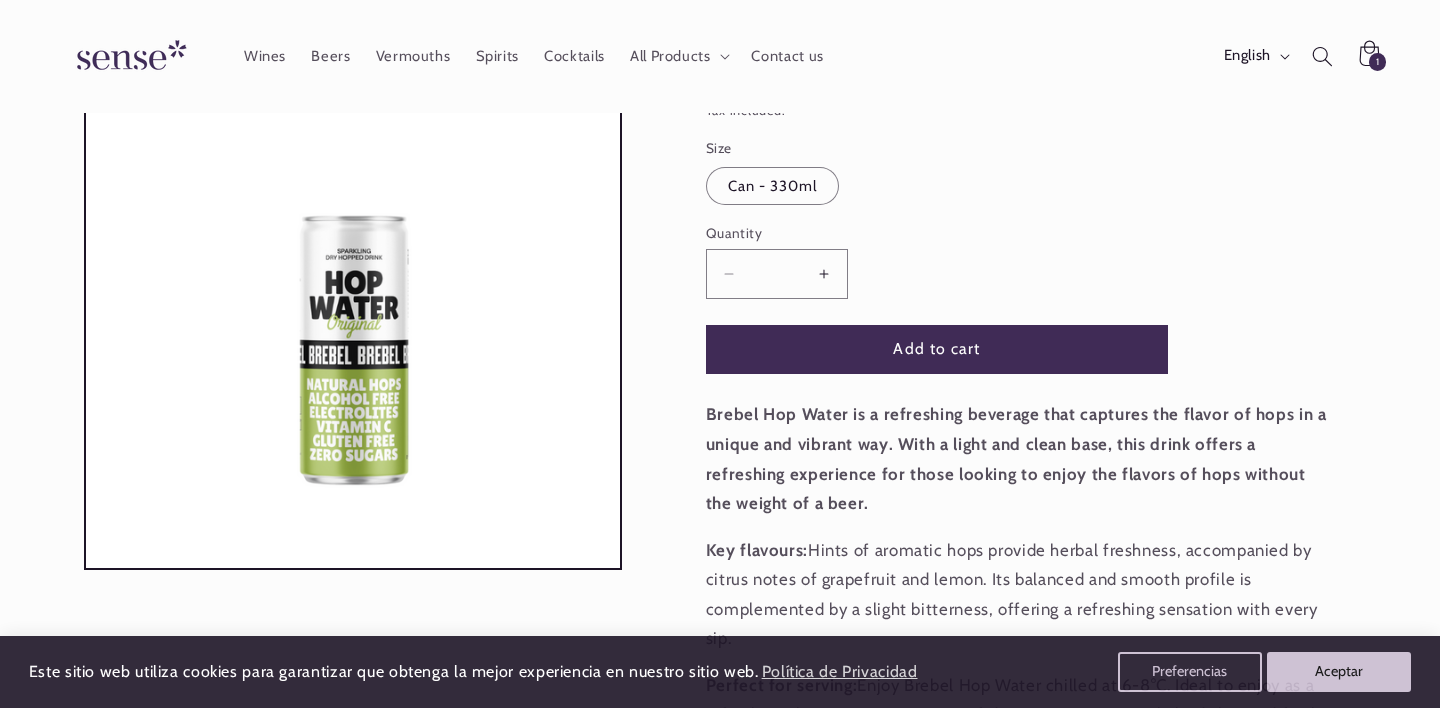 scroll, scrollTop: 83, scrollLeft: 0, axis: vertical 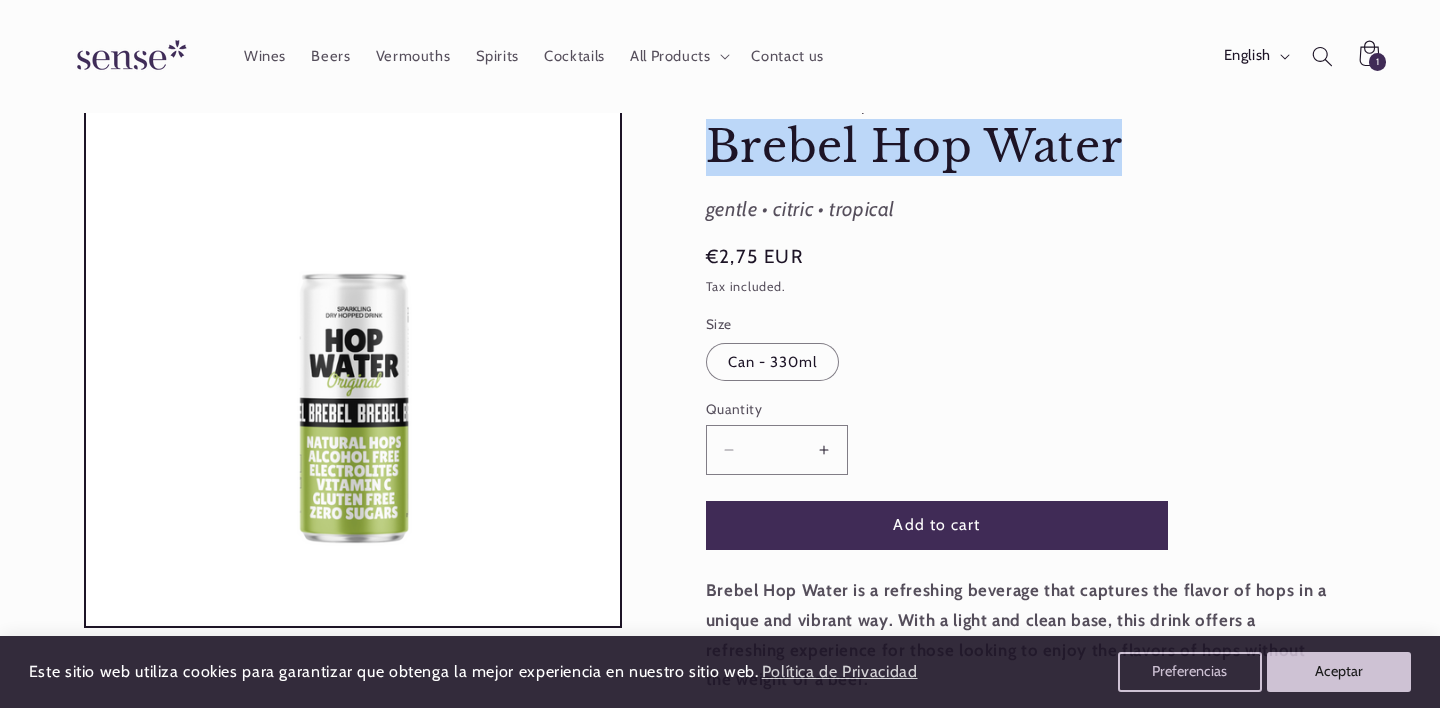 drag, startPoint x: 700, startPoint y: 142, endPoint x: 1195, endPoint y: 138, distance: 495.01617 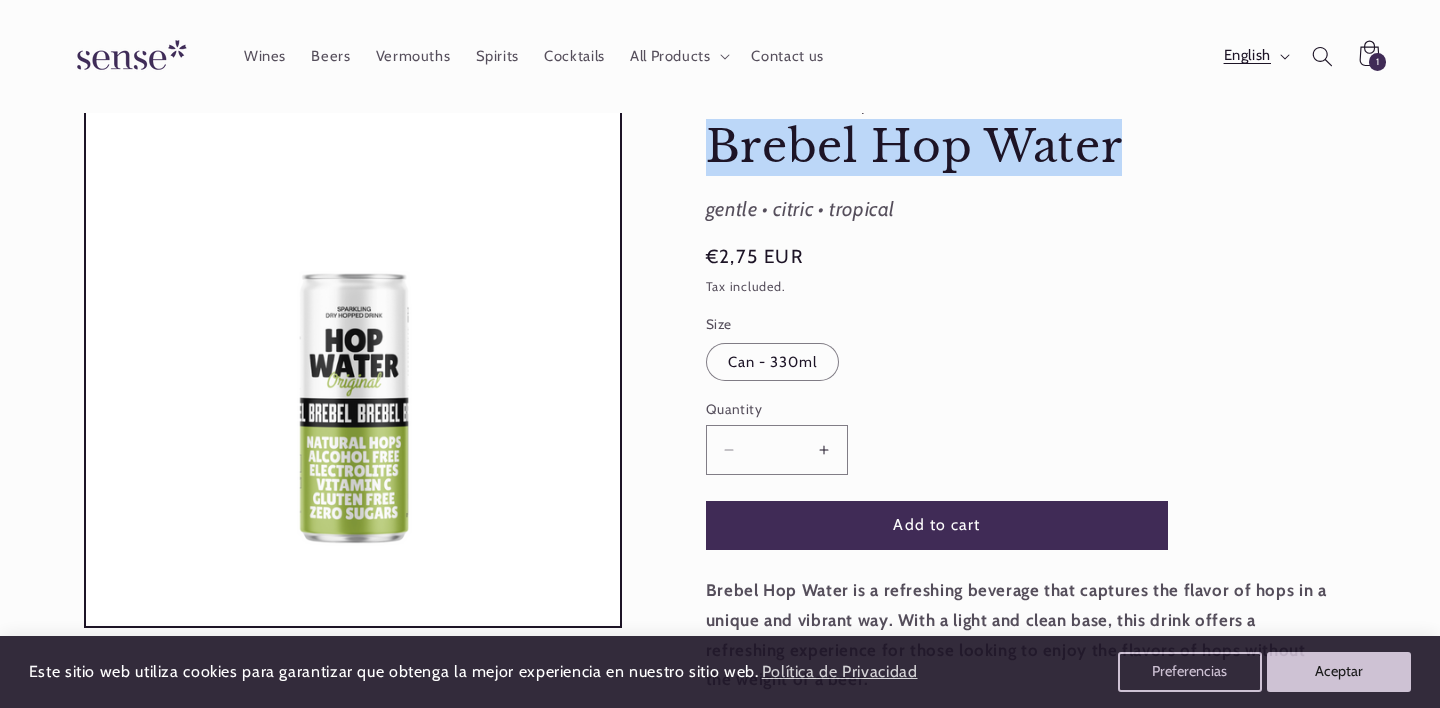 scroll, scrollTop: 0, scrollLeft: 1302, axis: horizontal 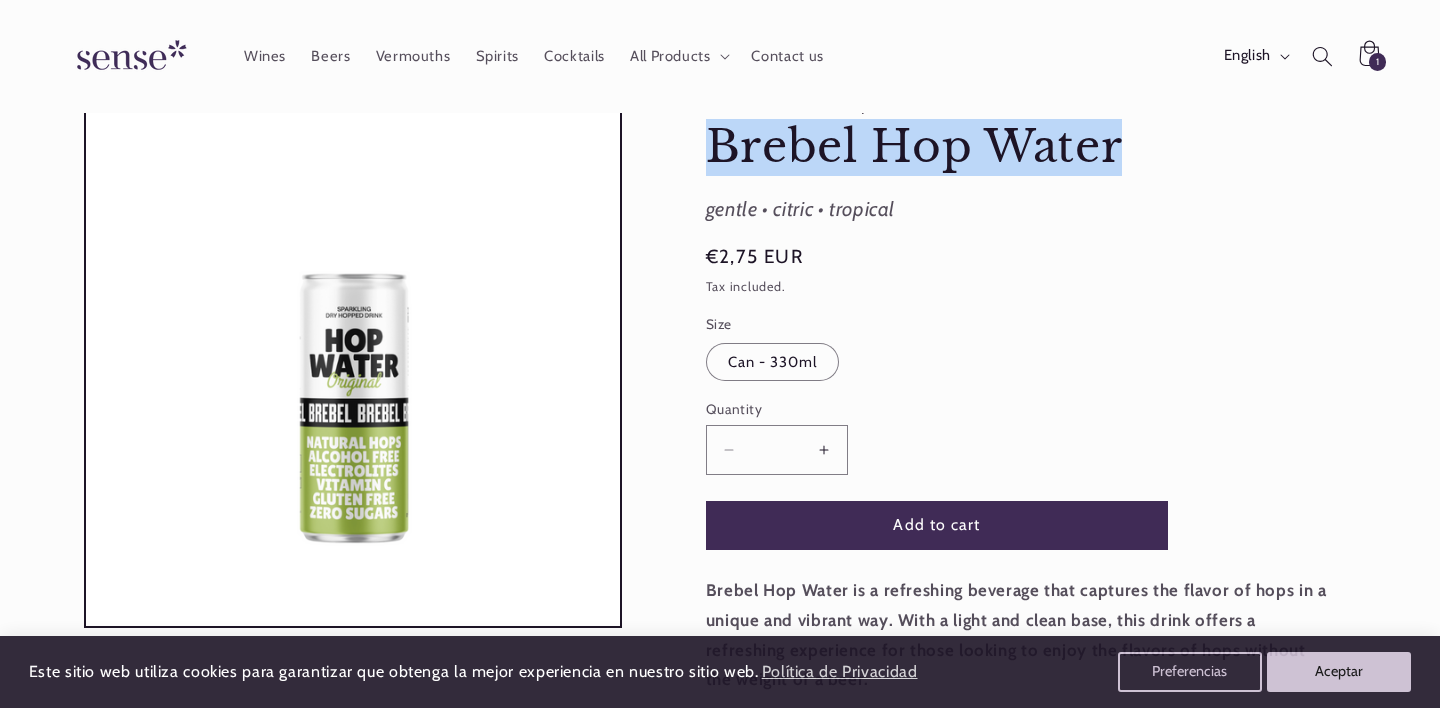 click on "Increase quantity for Brebel Hop Water" at bounding box center (824, 449) 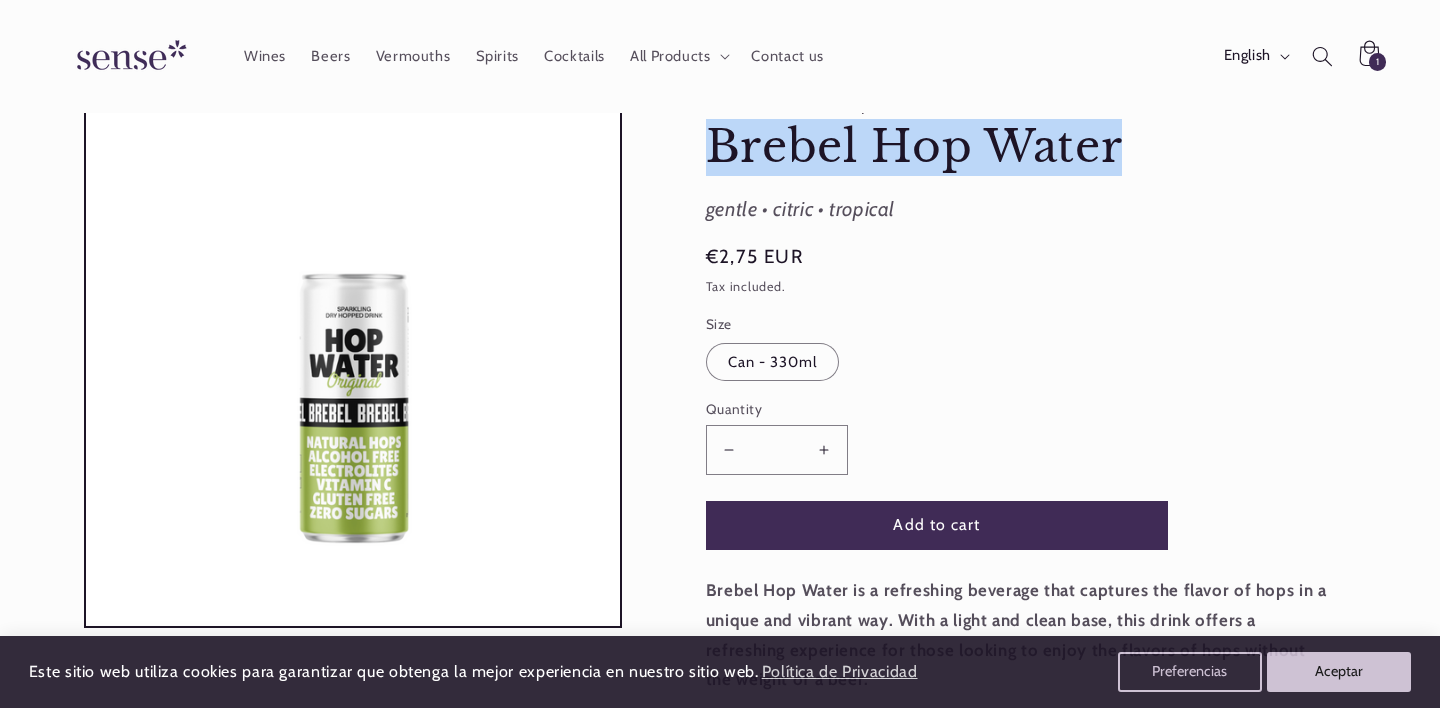 click on "Increase quantity for Brebel Hop Water" at bounding box center [824, 449] 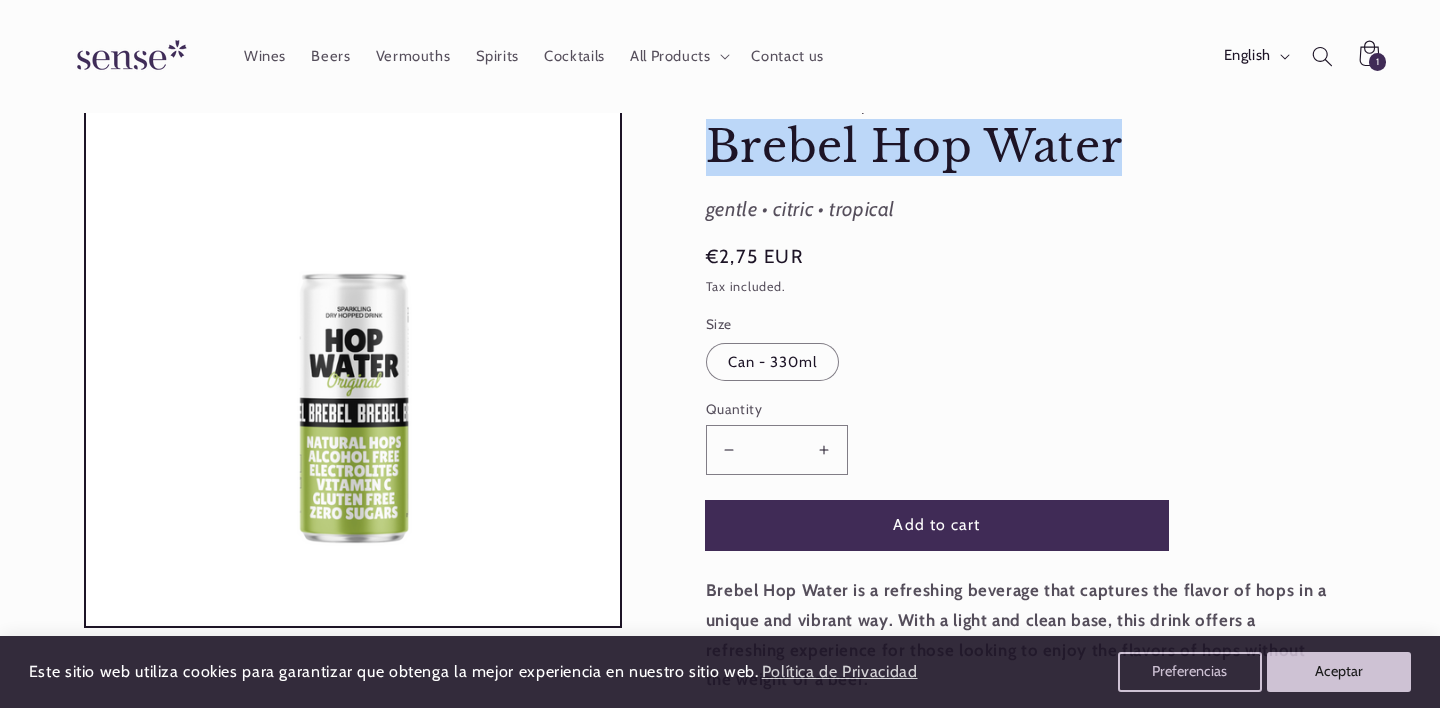 click on "Add to cart" at bounding box center [937, 525] 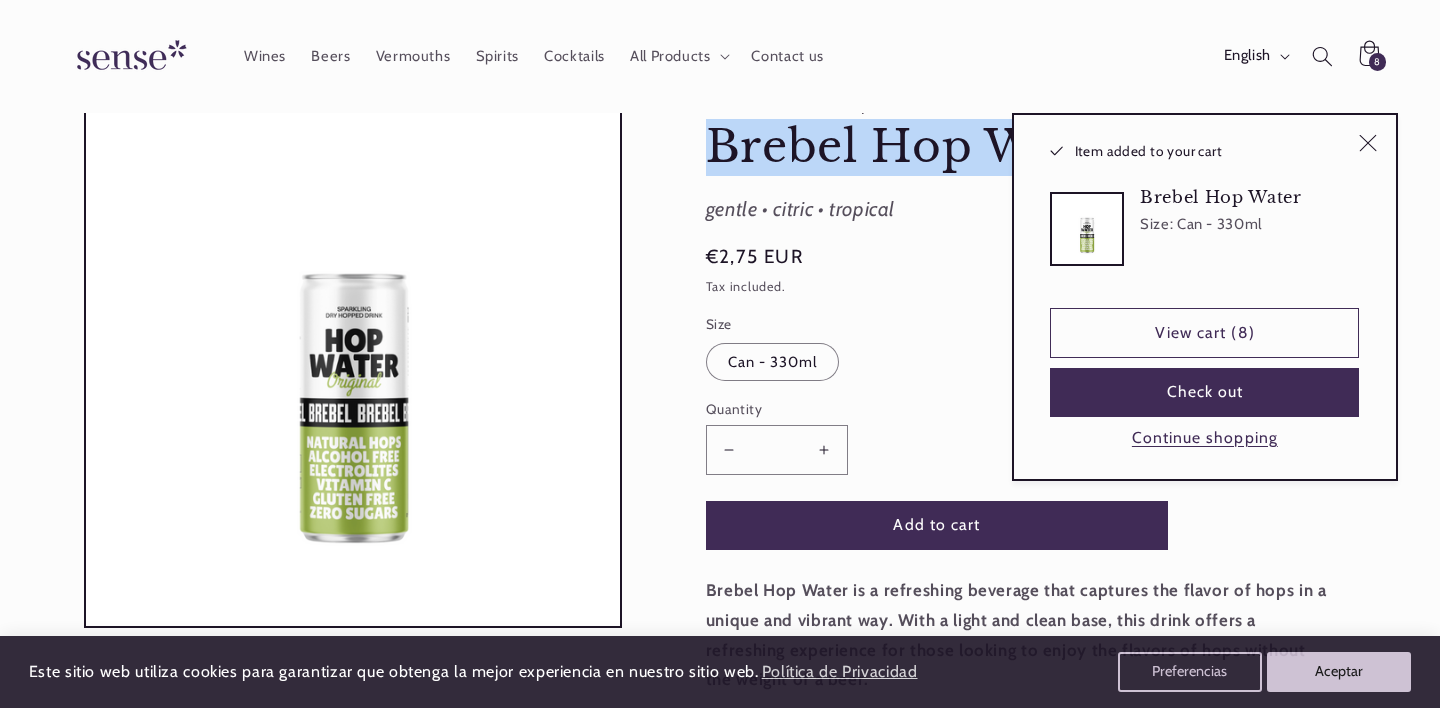 type on "*" 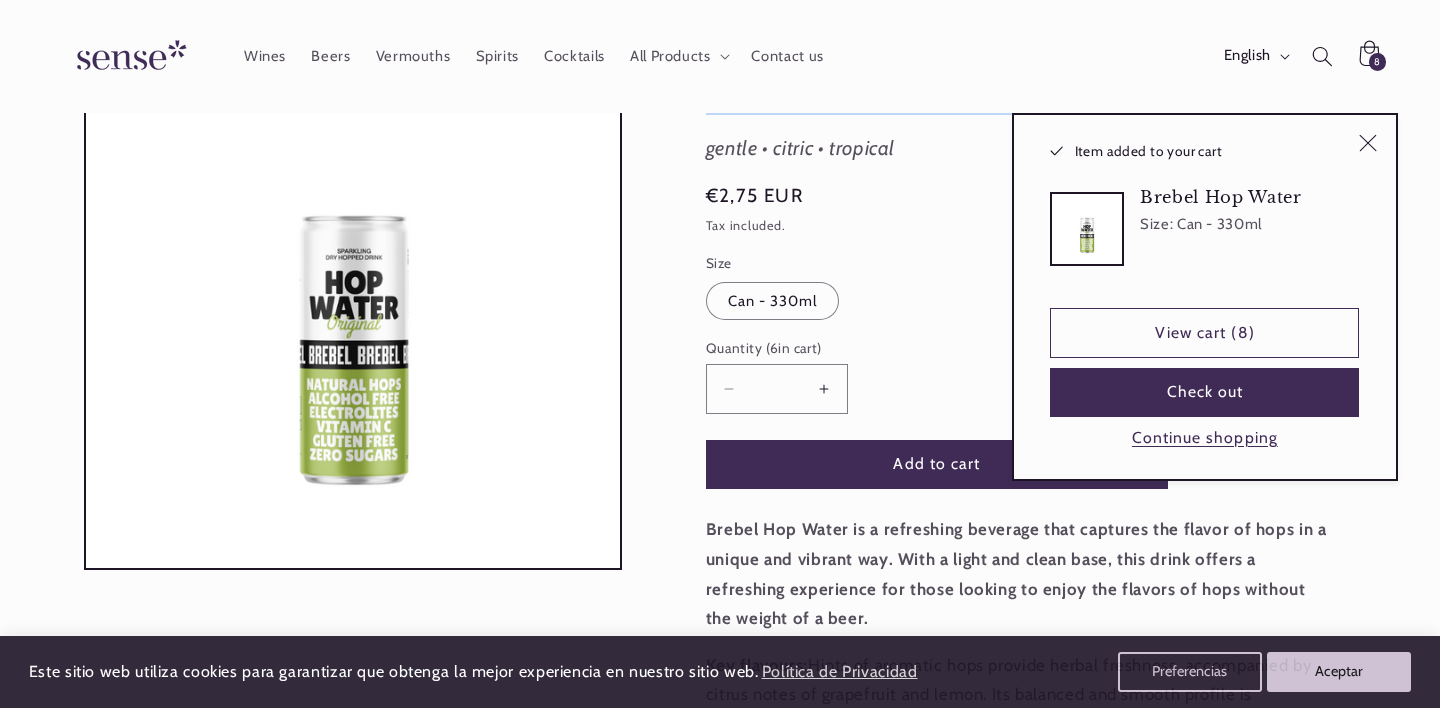 scroll, scrollTop: 145, scrollLeft: 0, axis: vertical 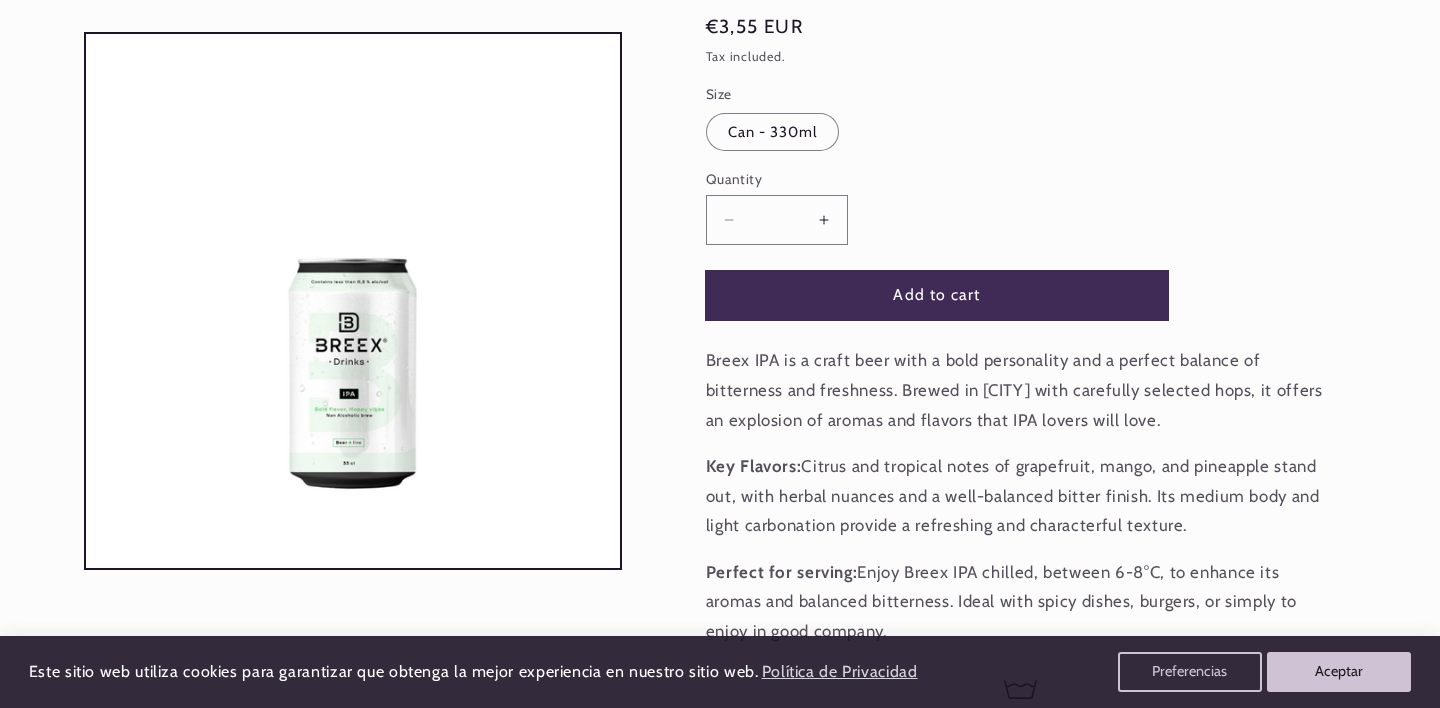 click on "Add to cart" at bounding box center (937, 295) 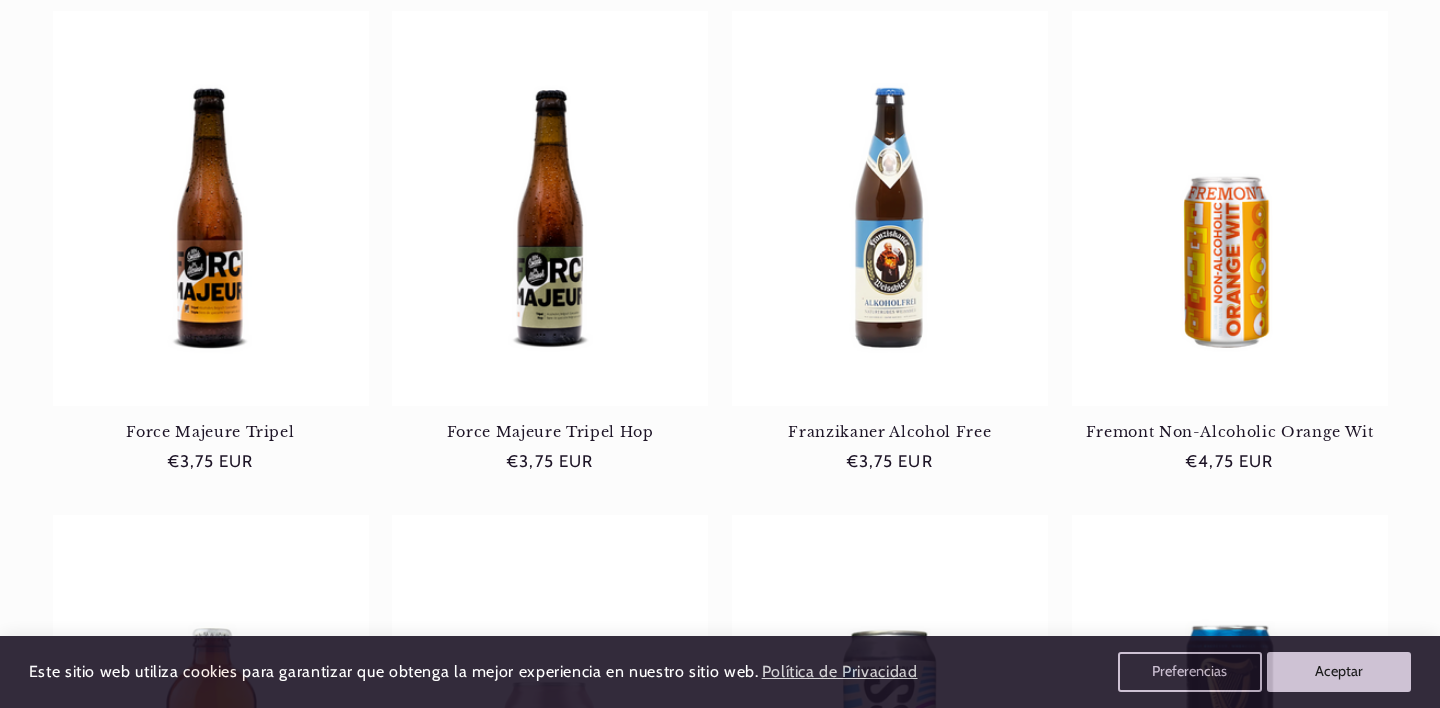 scroll, scrollTop: 1333, scrollLeft: 0, axis: vertical 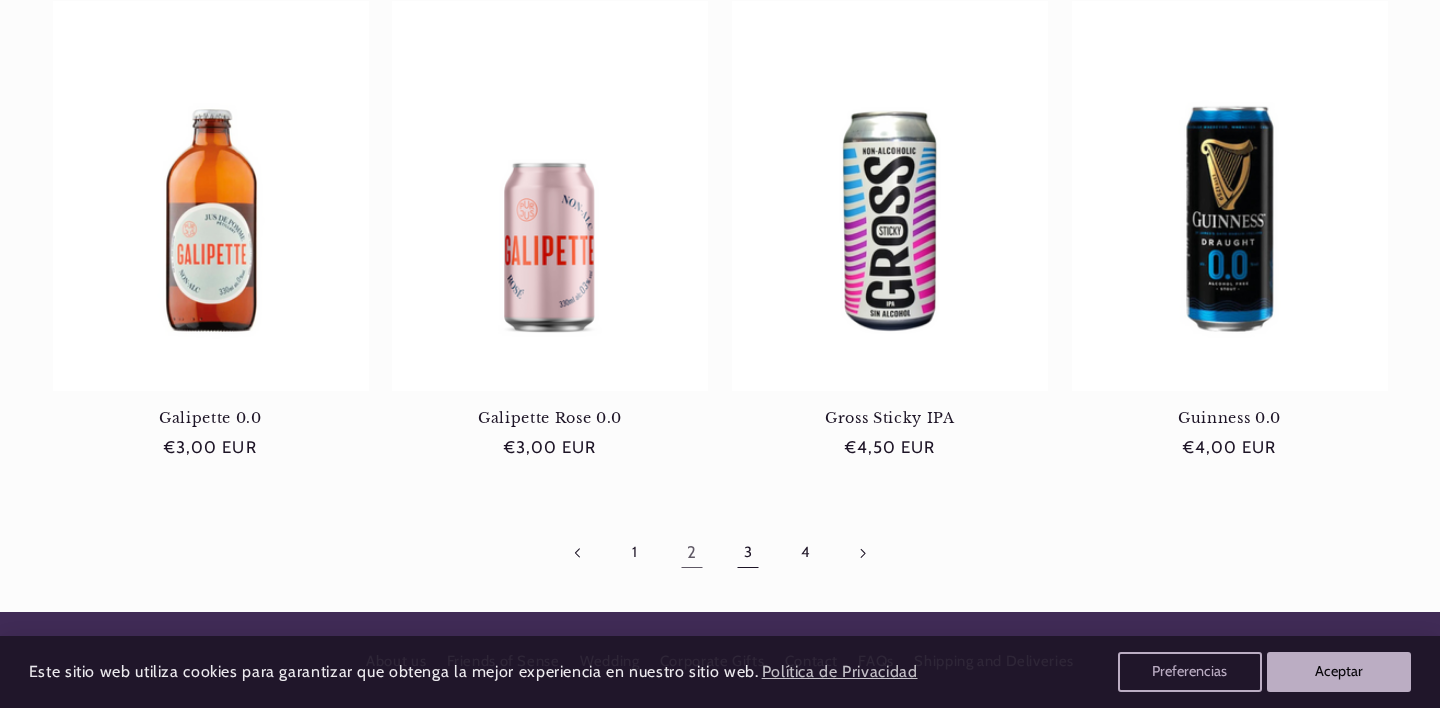 click on "3" at bounding box center (748, 553) 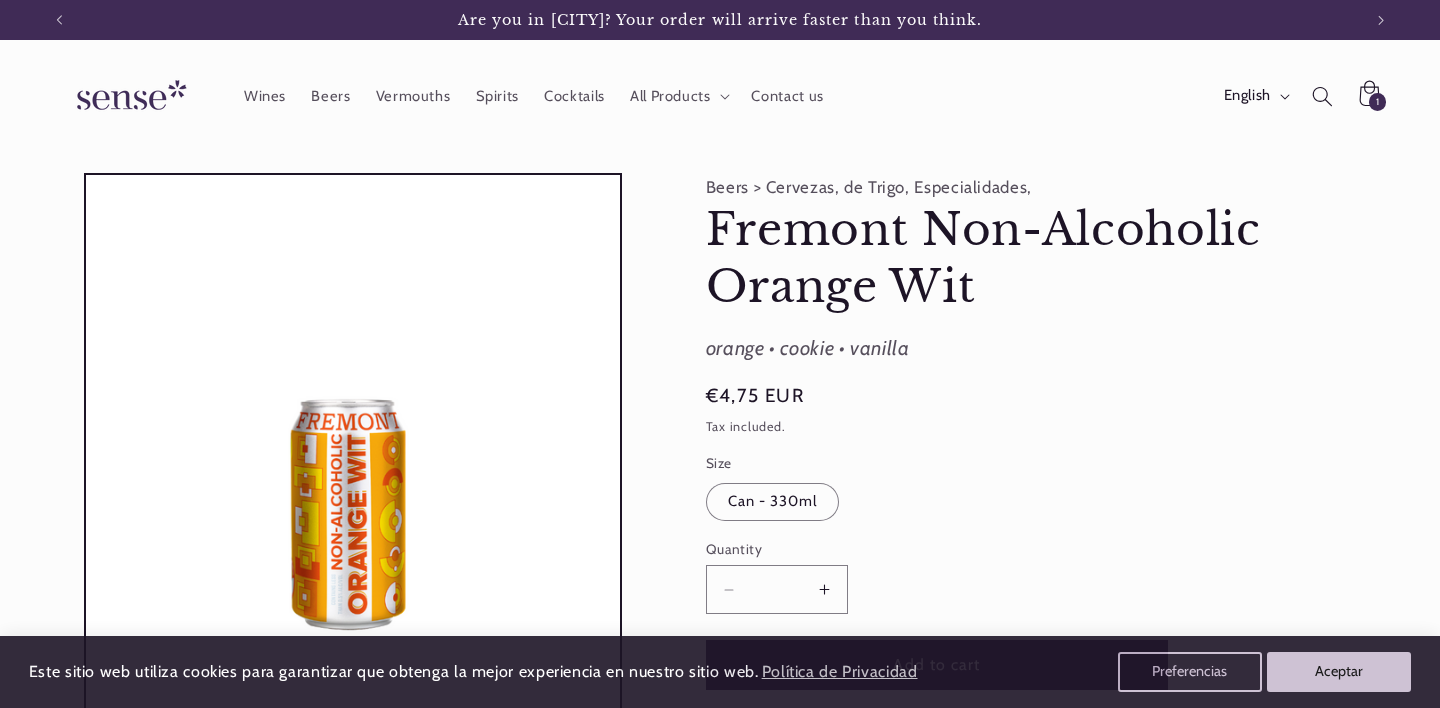 scroll, scrollTop: 0, scrollLeft: 0, axis: both 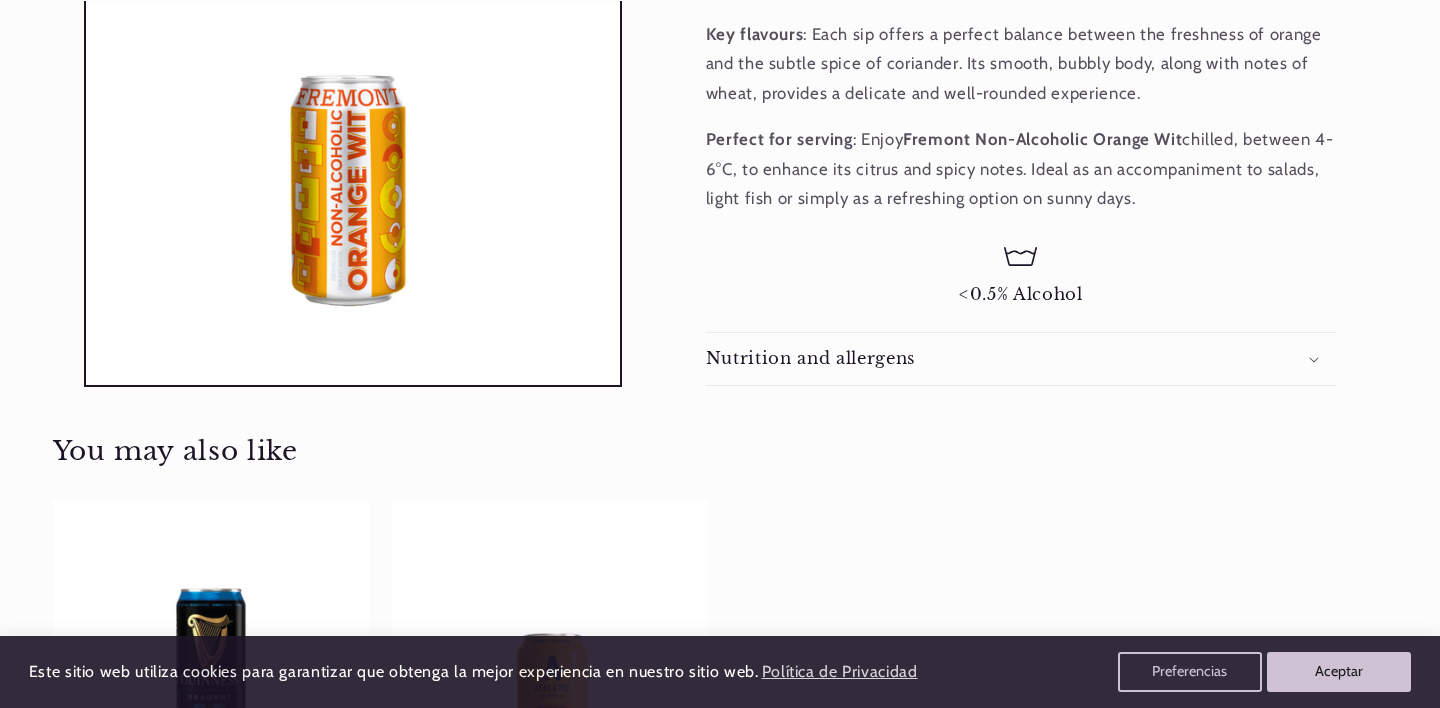 click on "Nutrition and allergens" at bounding box center (1021, 358) 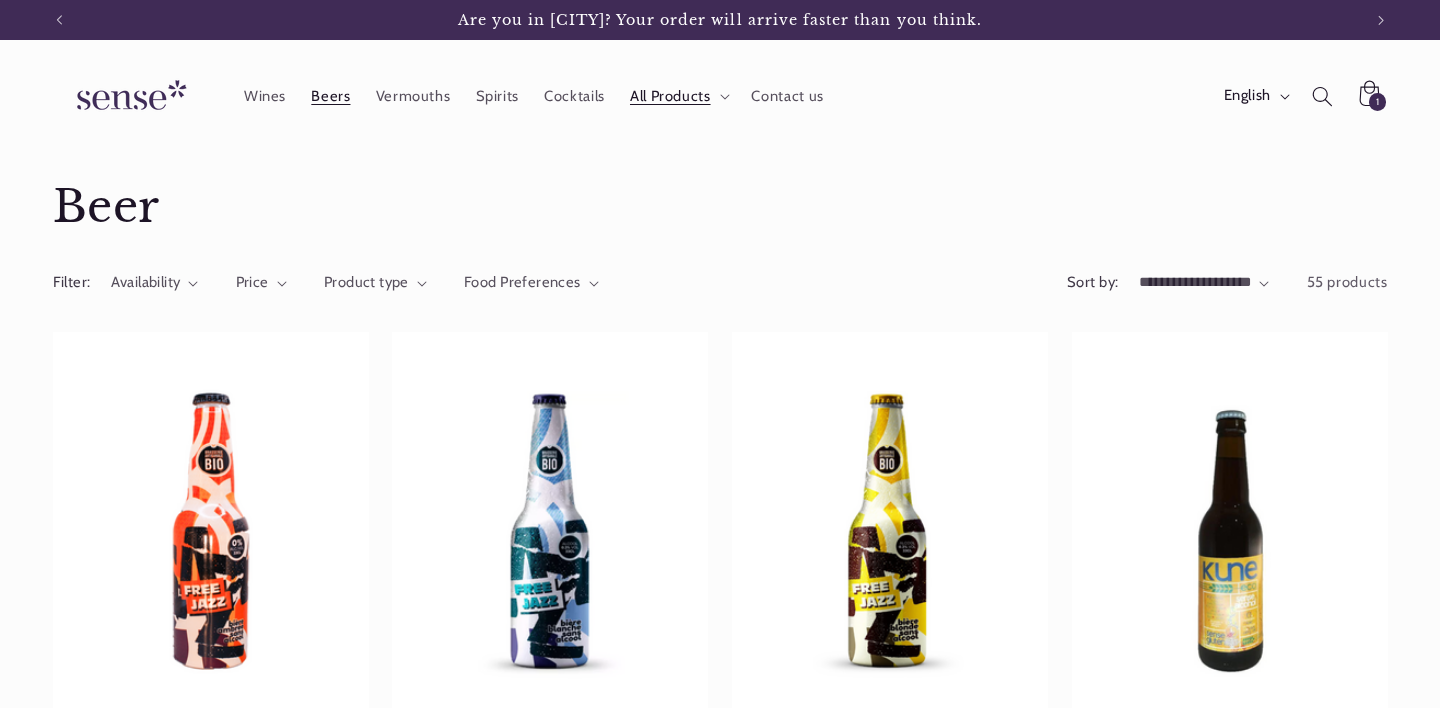 scroll, scrollTop: 0, scrollLeft: 0, axis: both 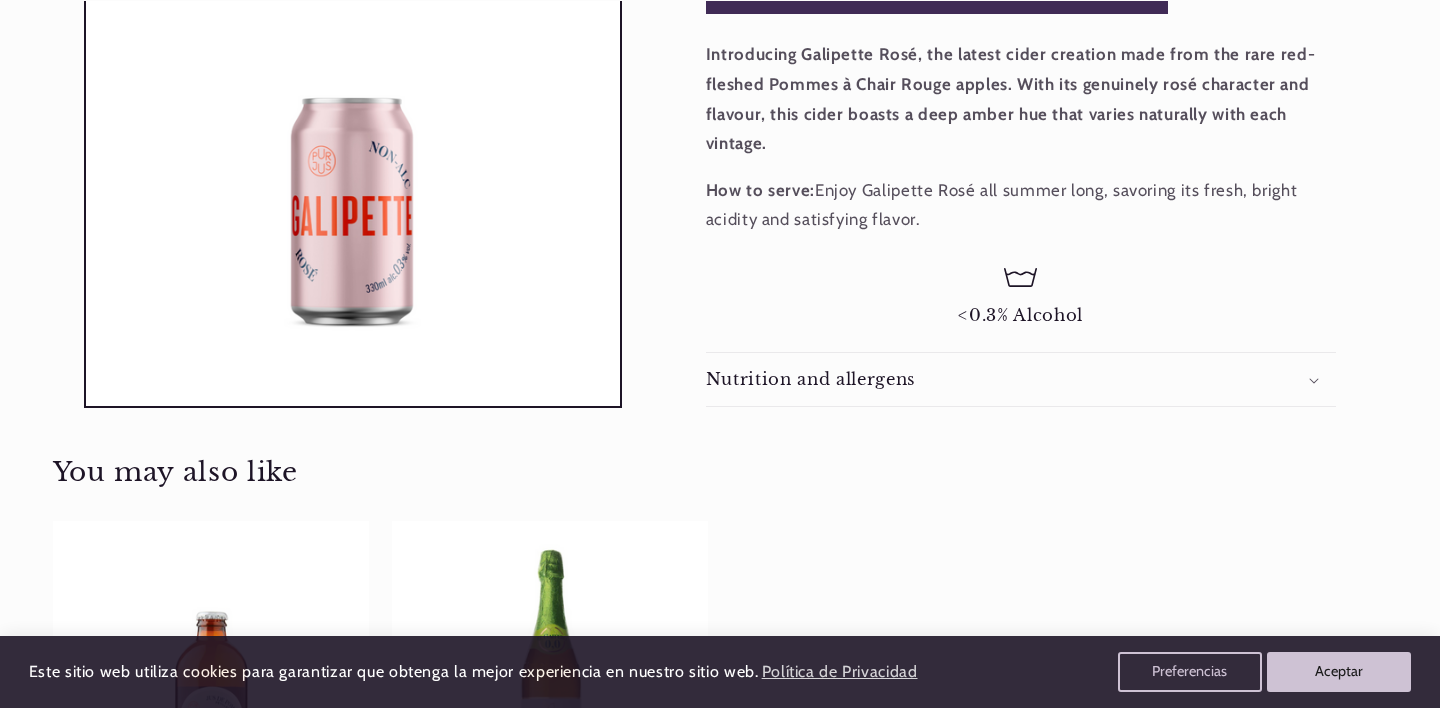 click on "Nutrition and allergens" at bounding box center [1021, 379] 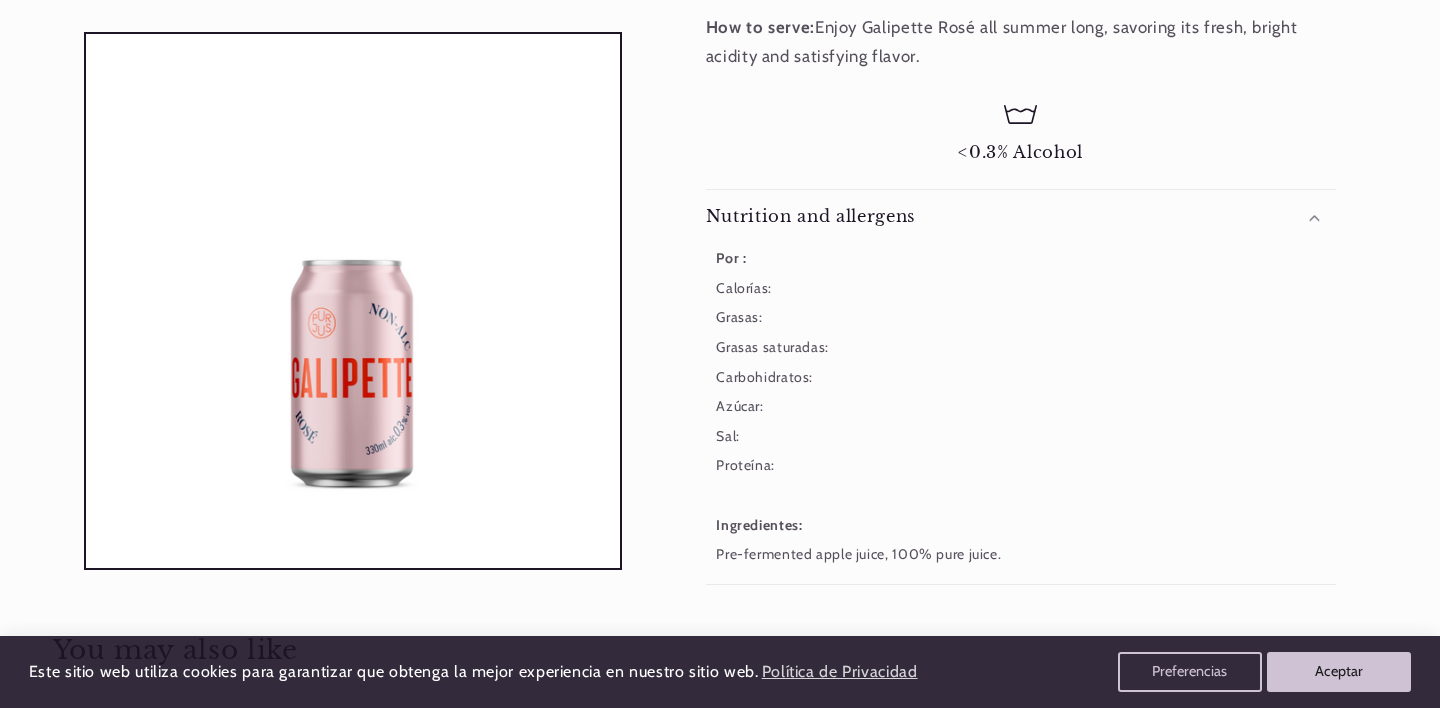 scroll, scrollTop: 786, scrollLeft: 0, axis: vertical 